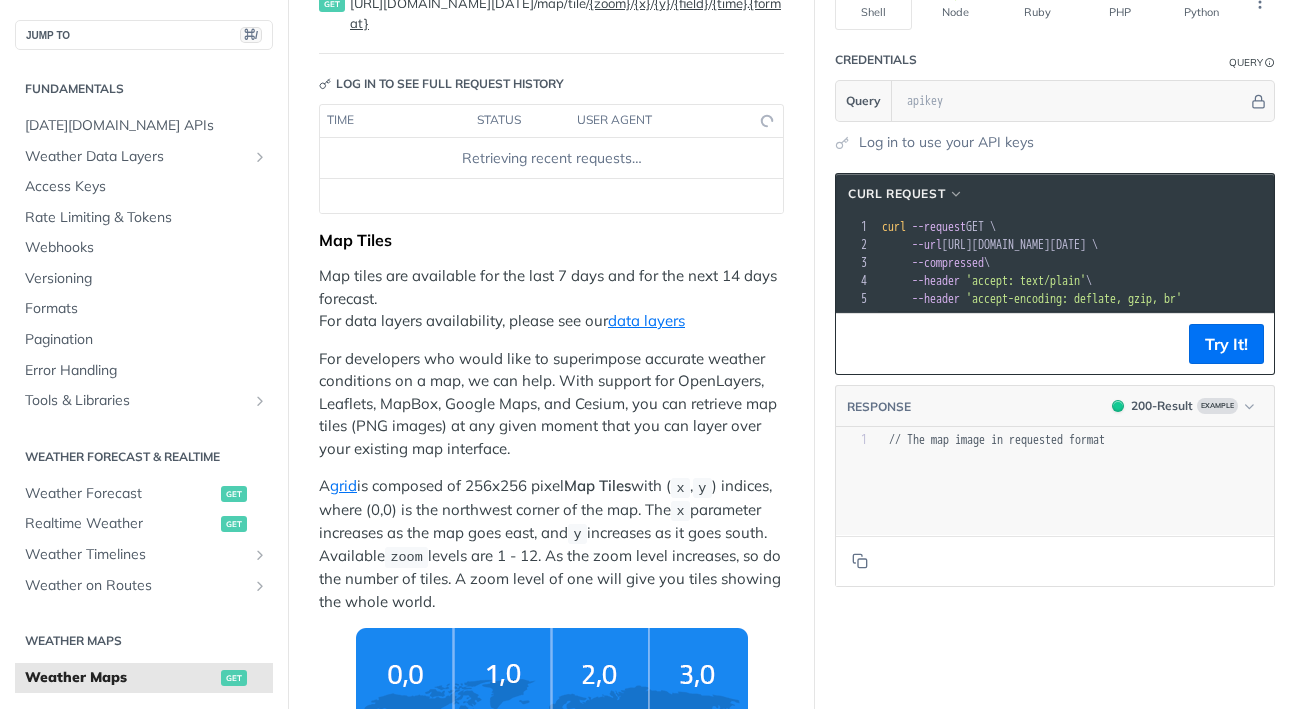 scroll, scrollTop: 189, scrollLeft: 0, axis: vertical 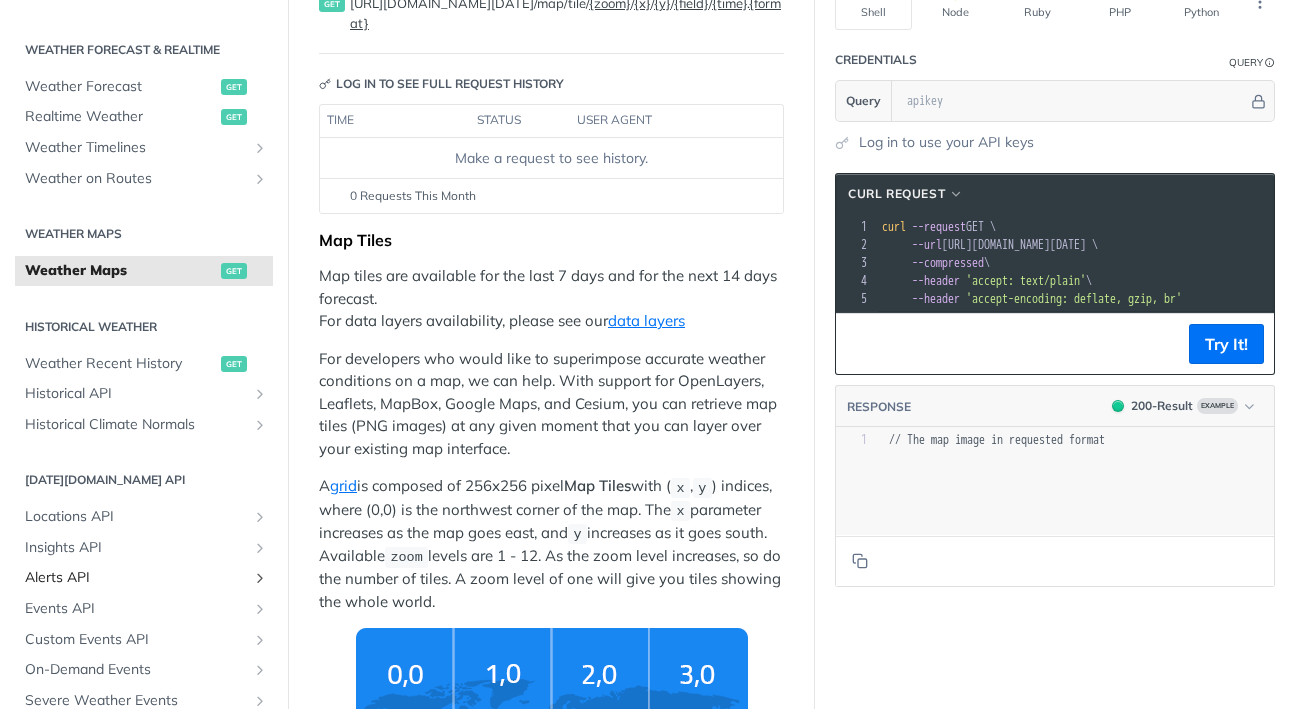 click on "Alerts API" at bounding box center (136, 578) 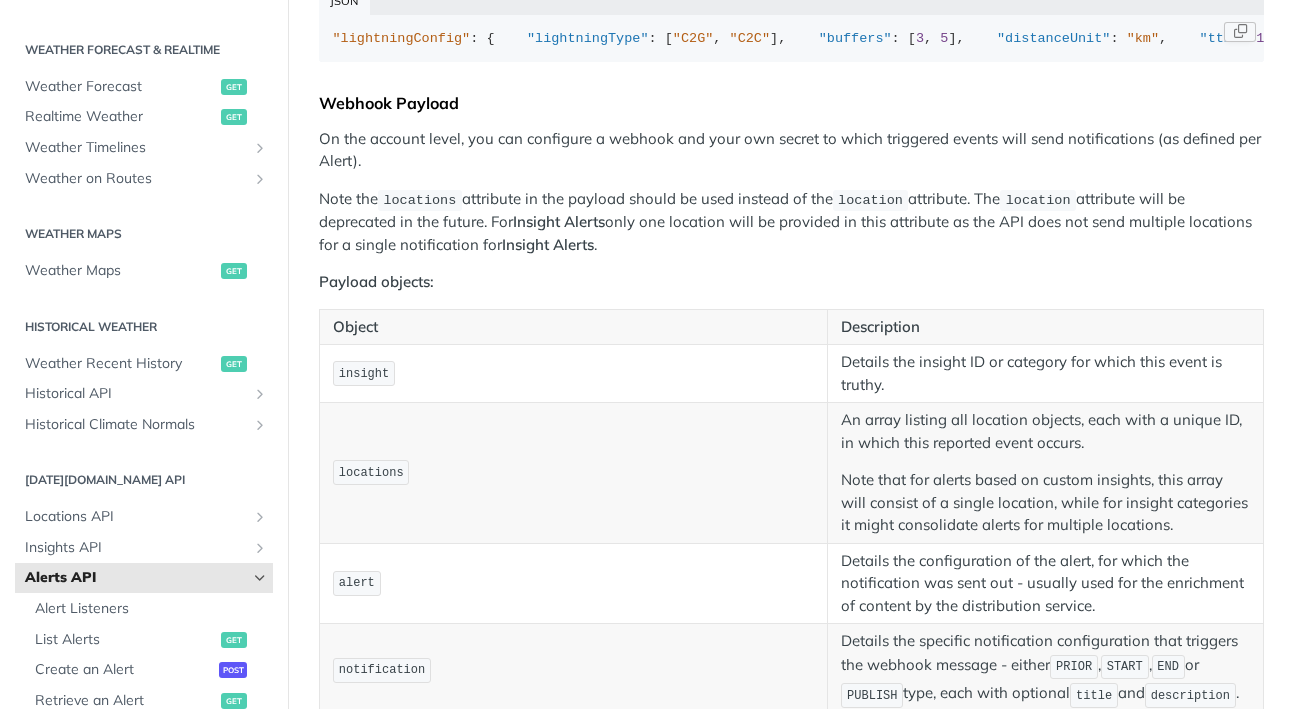 scroll, scrollTop: 1913, scrollLeft: 0, axis: vertical 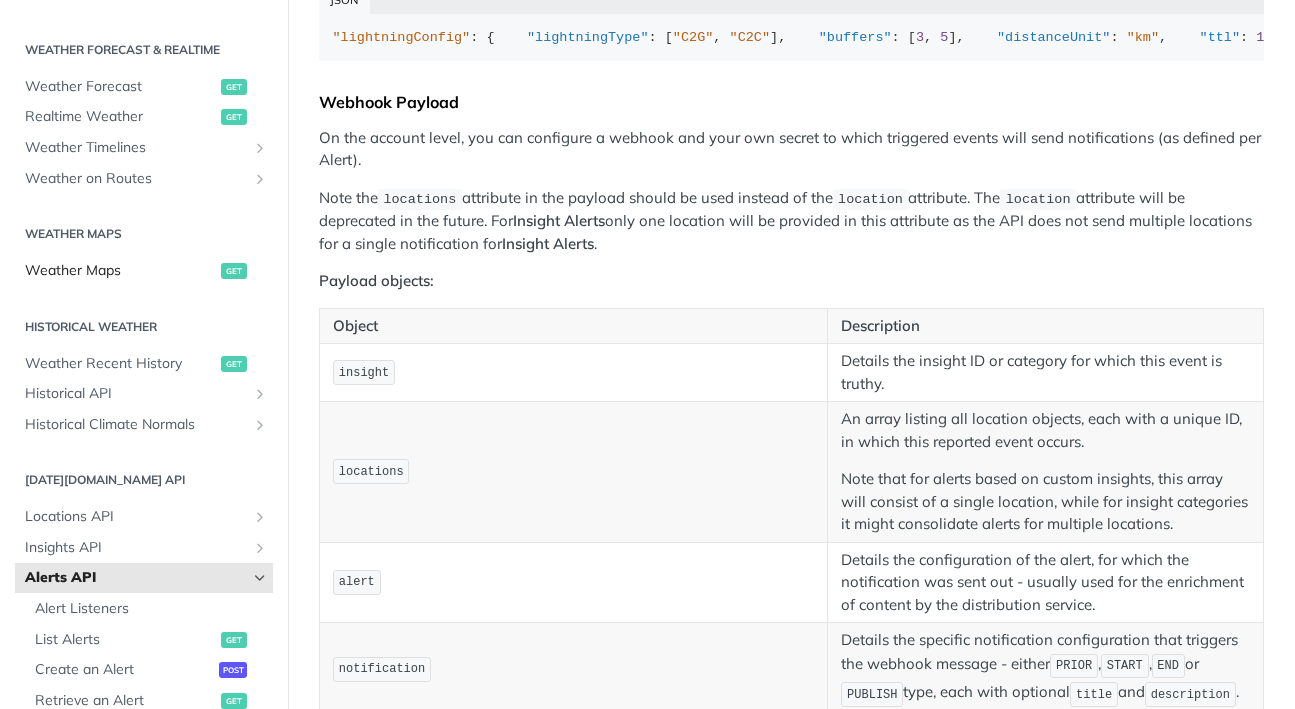 click on "Weather Maps" at bounding box center [120, 271] 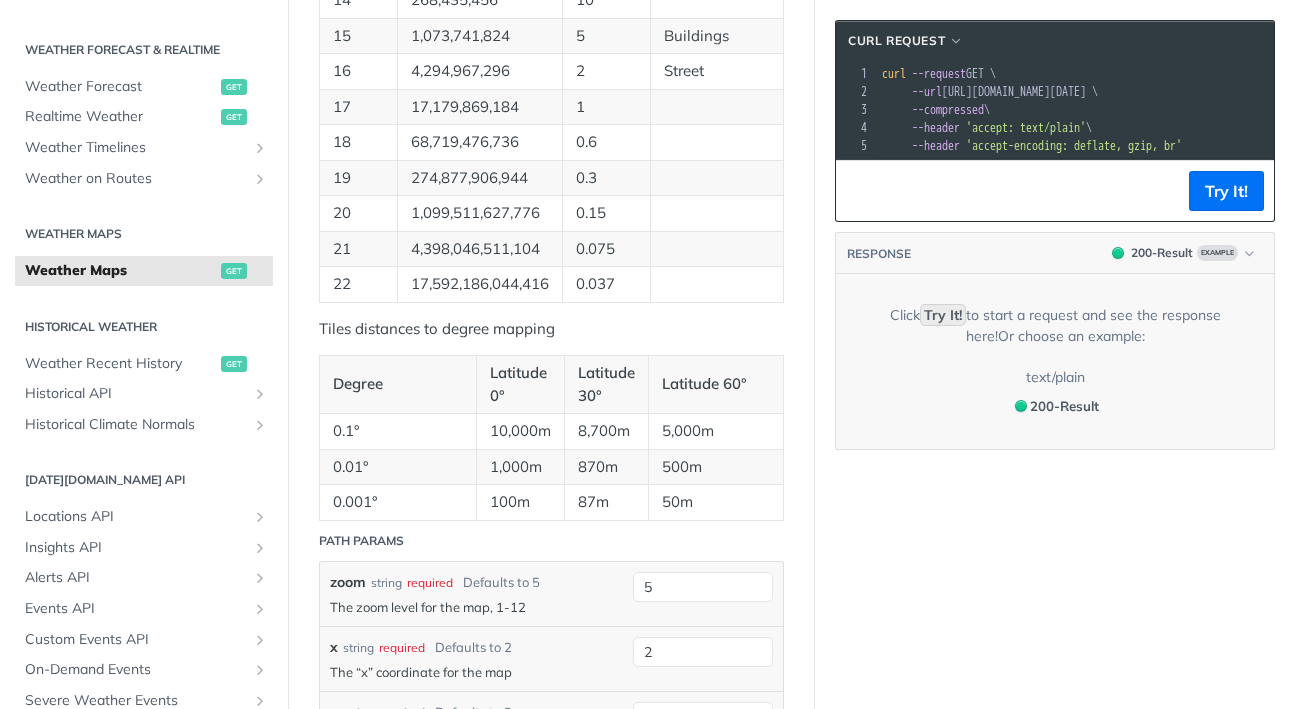 scroll, scrollTop: 468, scrollLeft: 0, axis: vertical 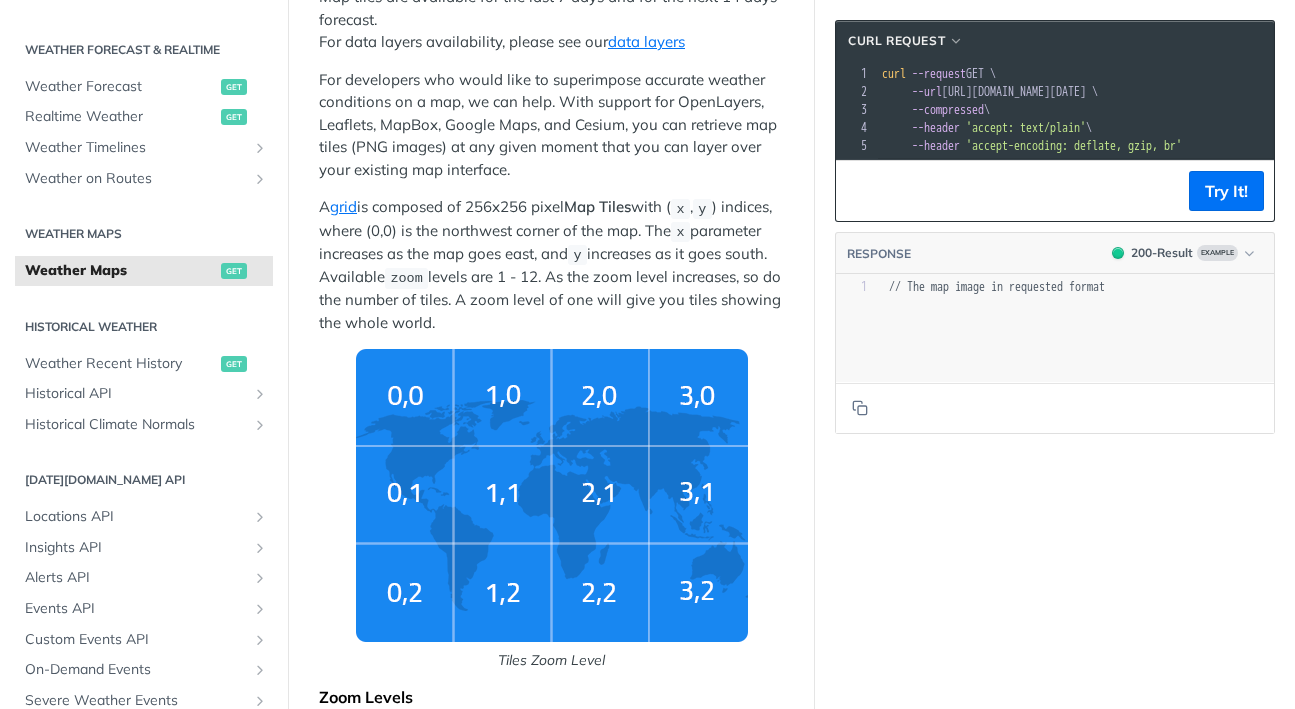 click on "Weather Maps" at bounding box center (120, 271) 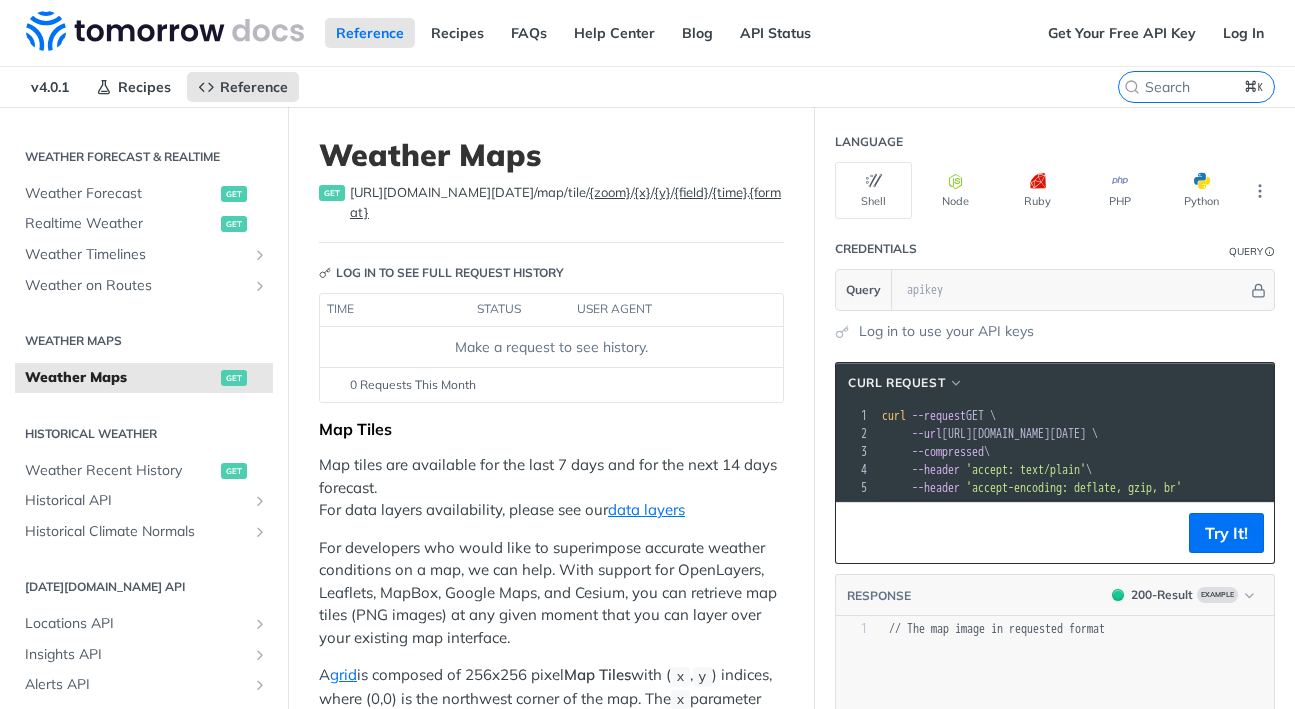 scroll, scrollTop: 0, scrollLeft: 0, axis: both 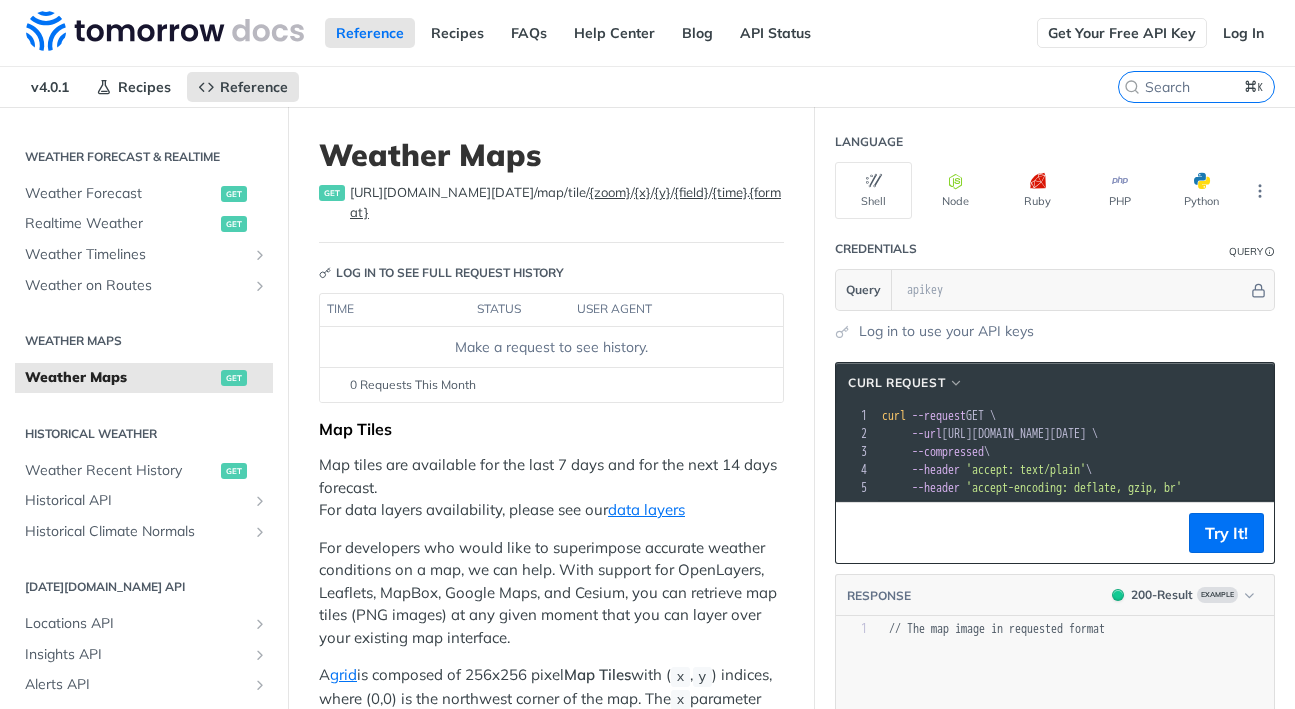 click on "Get Your Free API Key" at bounding box center (1122, 33) 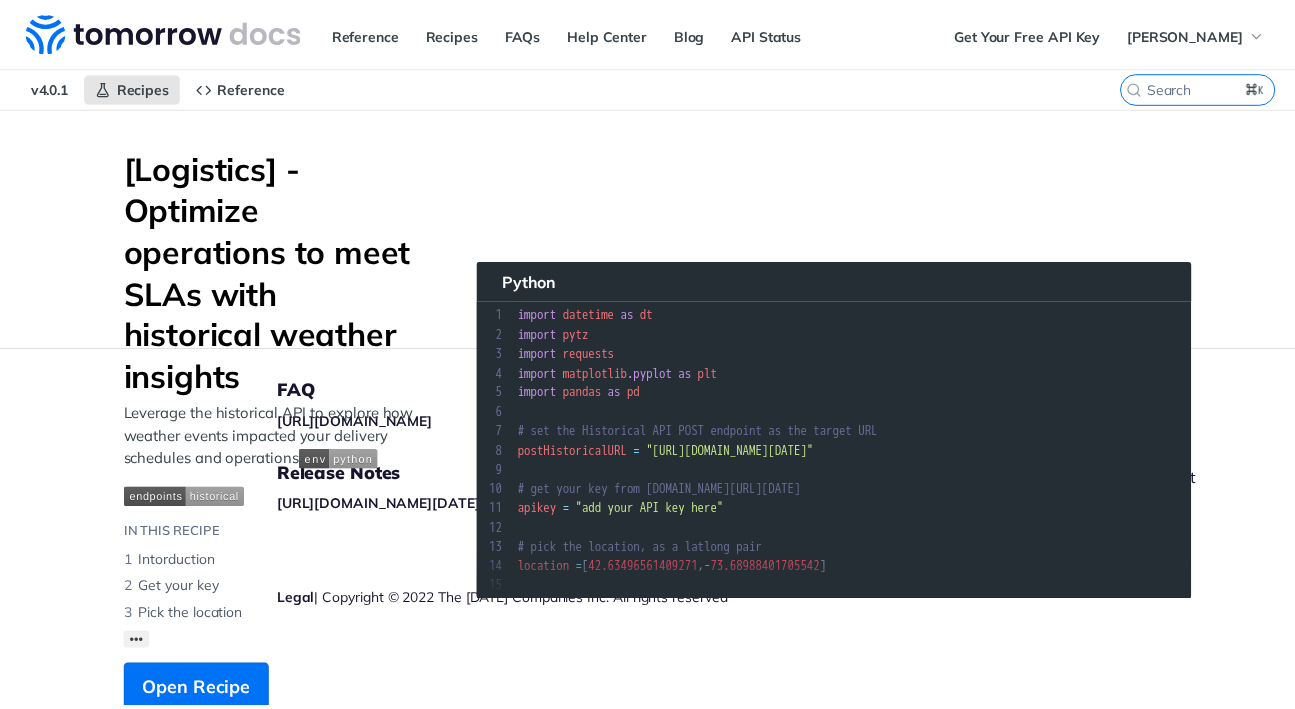 scroll, scrollTop: 0, scrollLeft: 0, axis: both 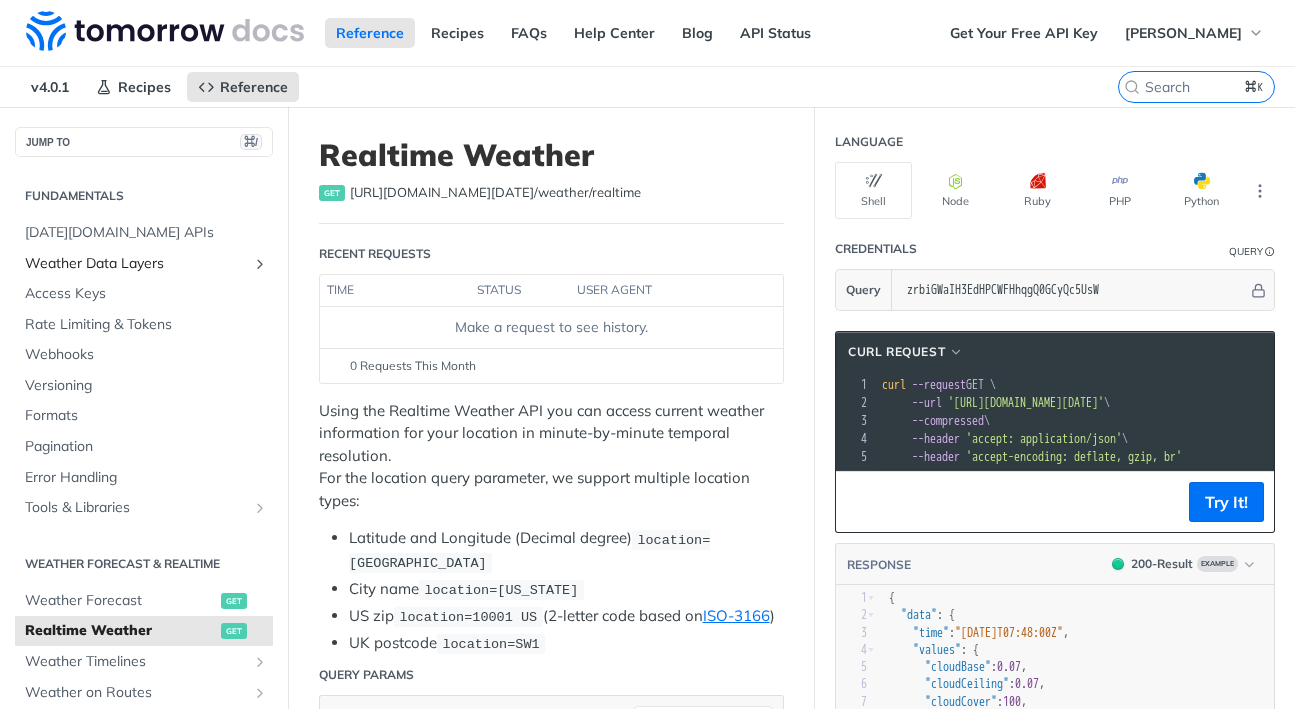click on "Weather Data Layers" at bounding box center (136, 264) 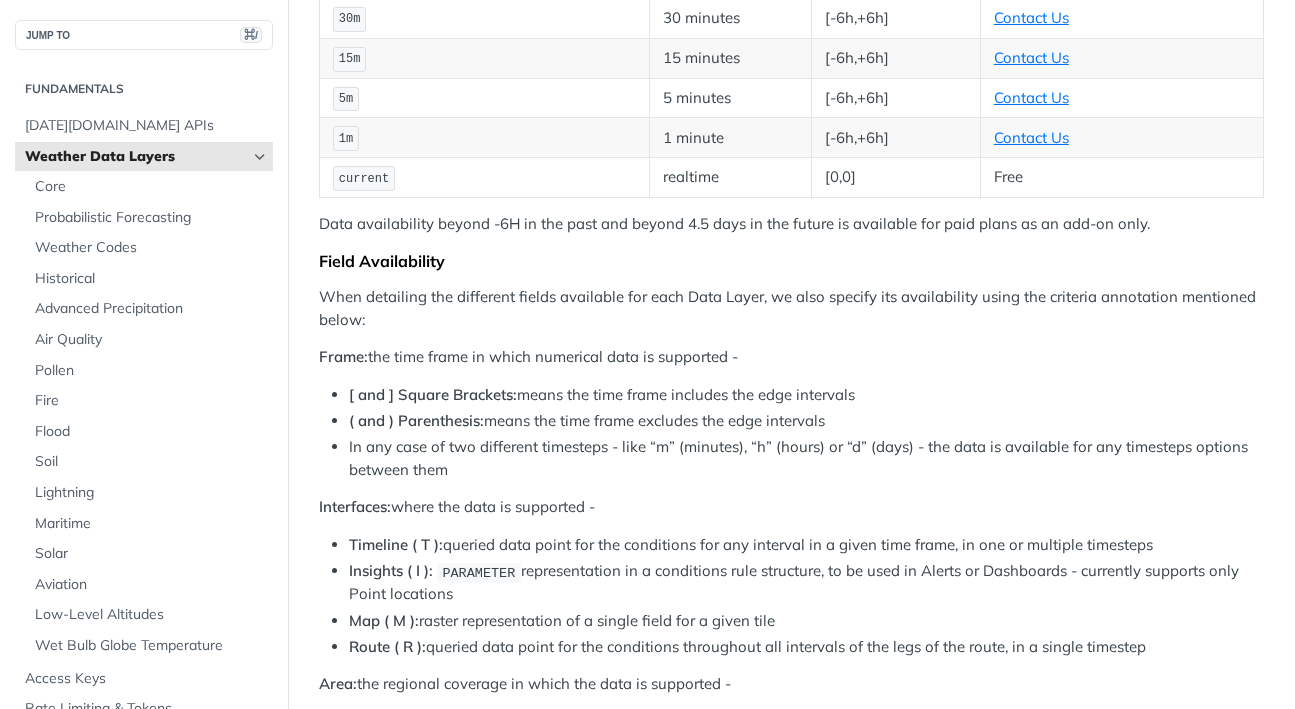 scroll, scrollTop: 452, scrollLeft: 0, axis: vertical 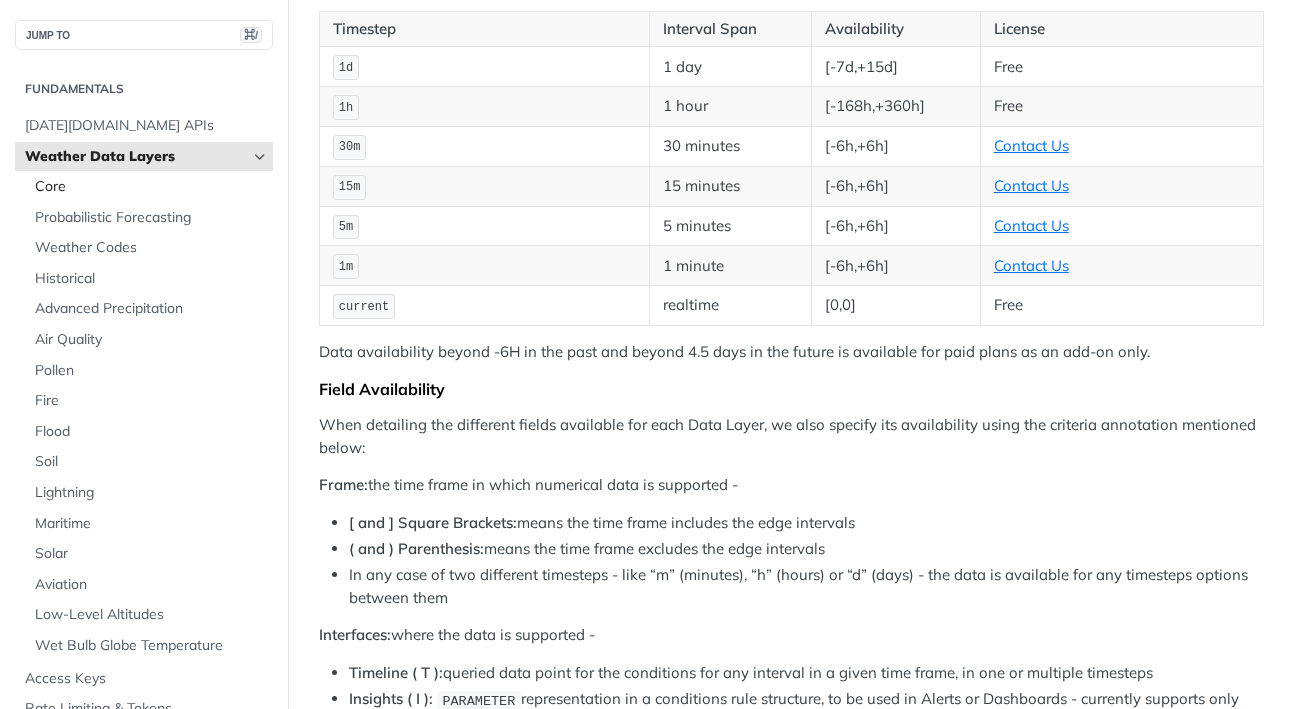 click on "Core" at bounding box center [151, 187] 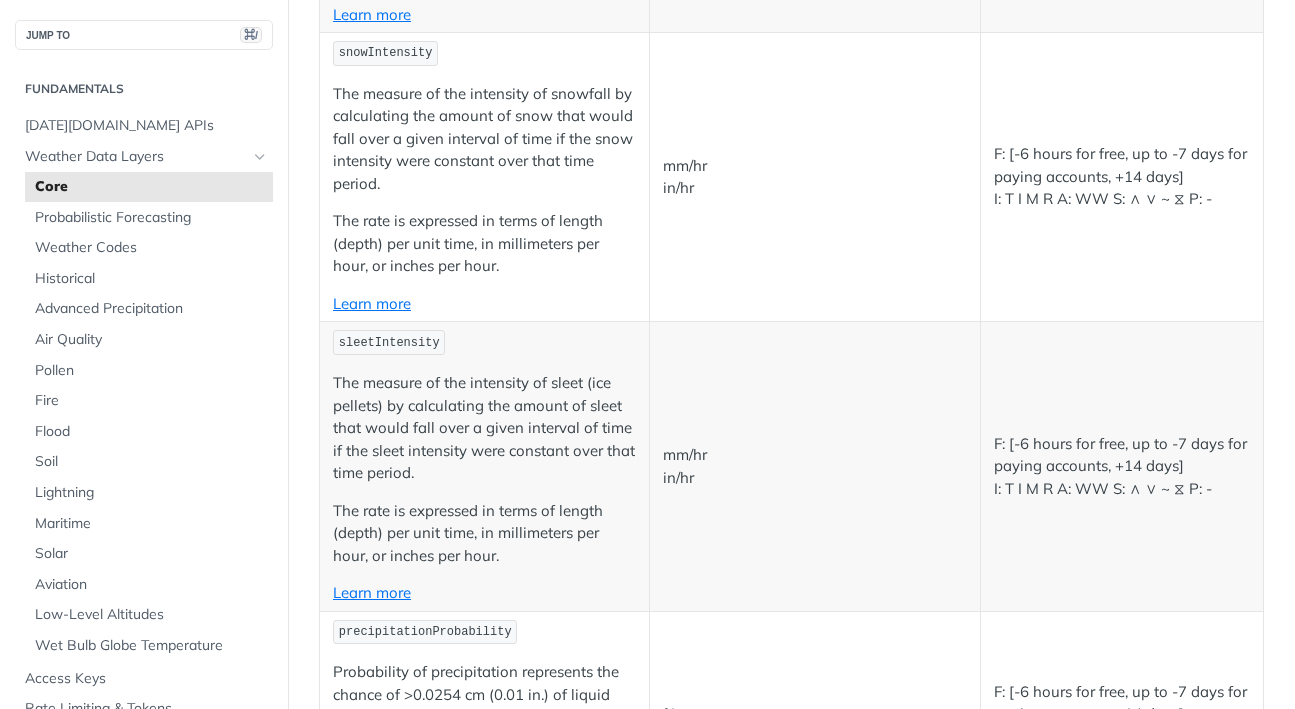 scroll, scrollTop: 2799, scrollLeft: 0, axis: vertical 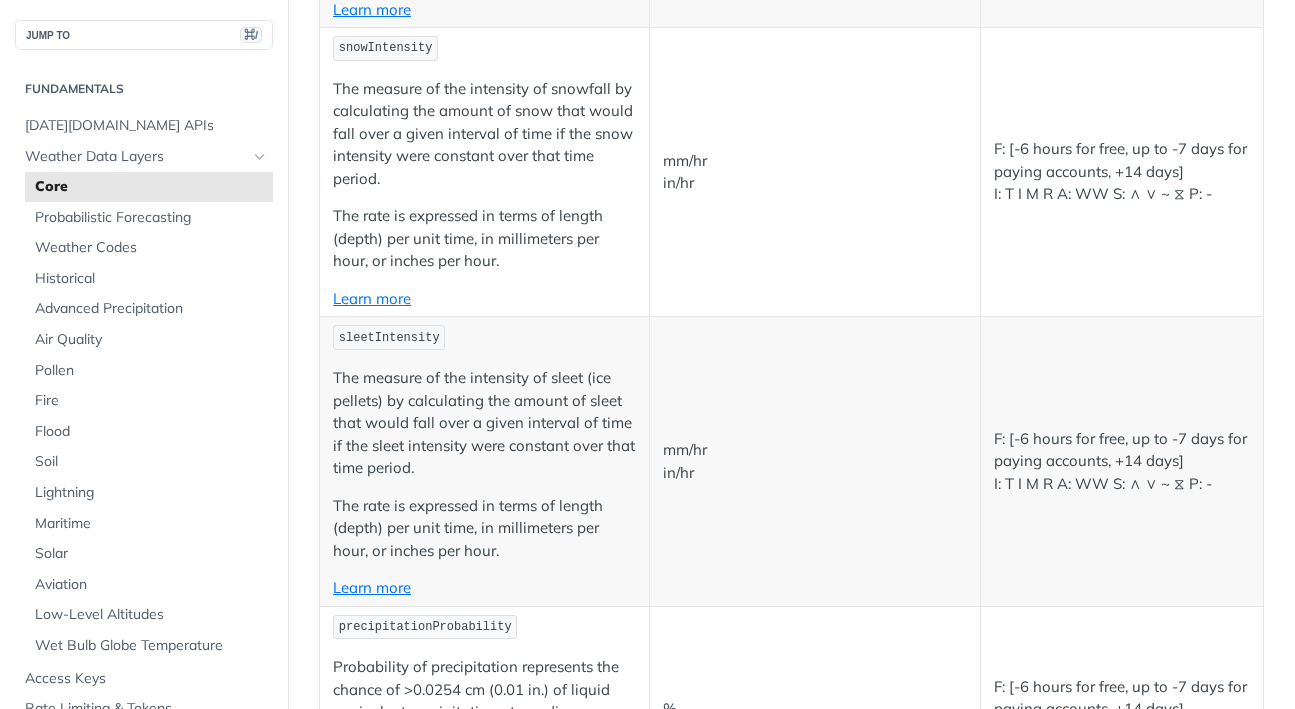 click on "precipitationIntensity" at bounding box center [418, -887] 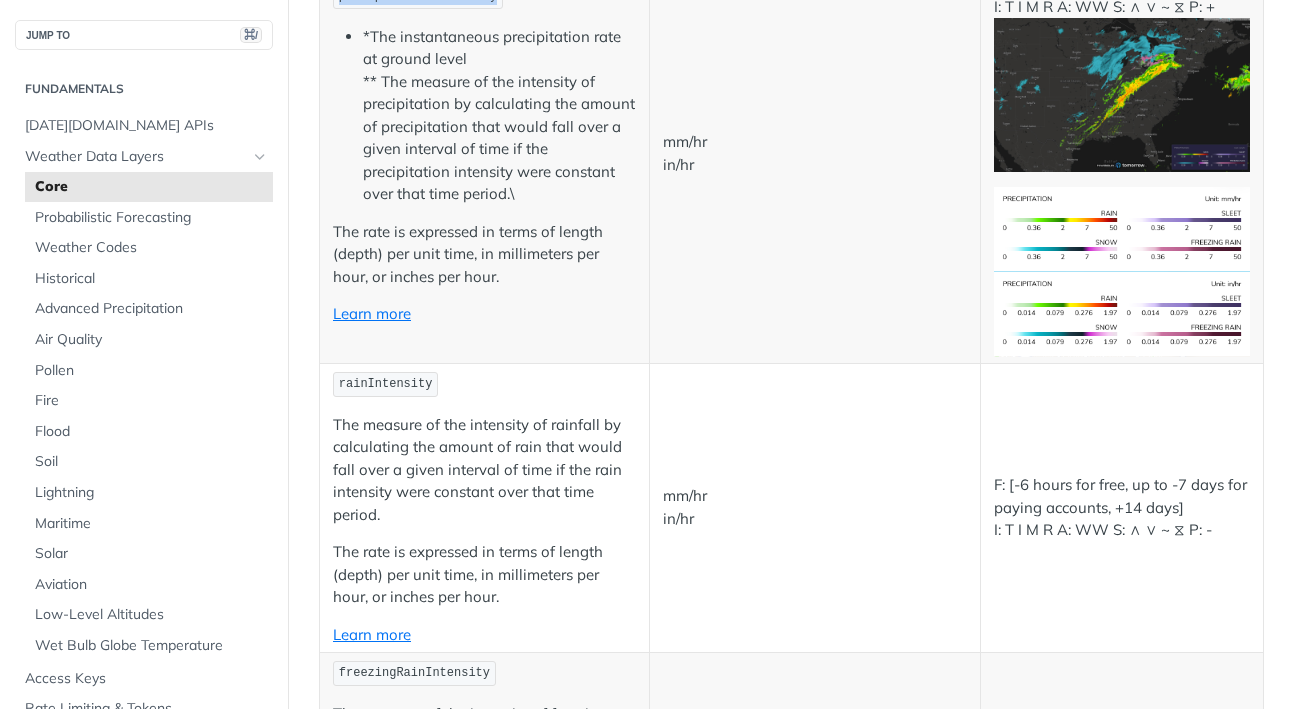 scroll, scrollTop: 2604, scrollLeft: 0, axis: vertical 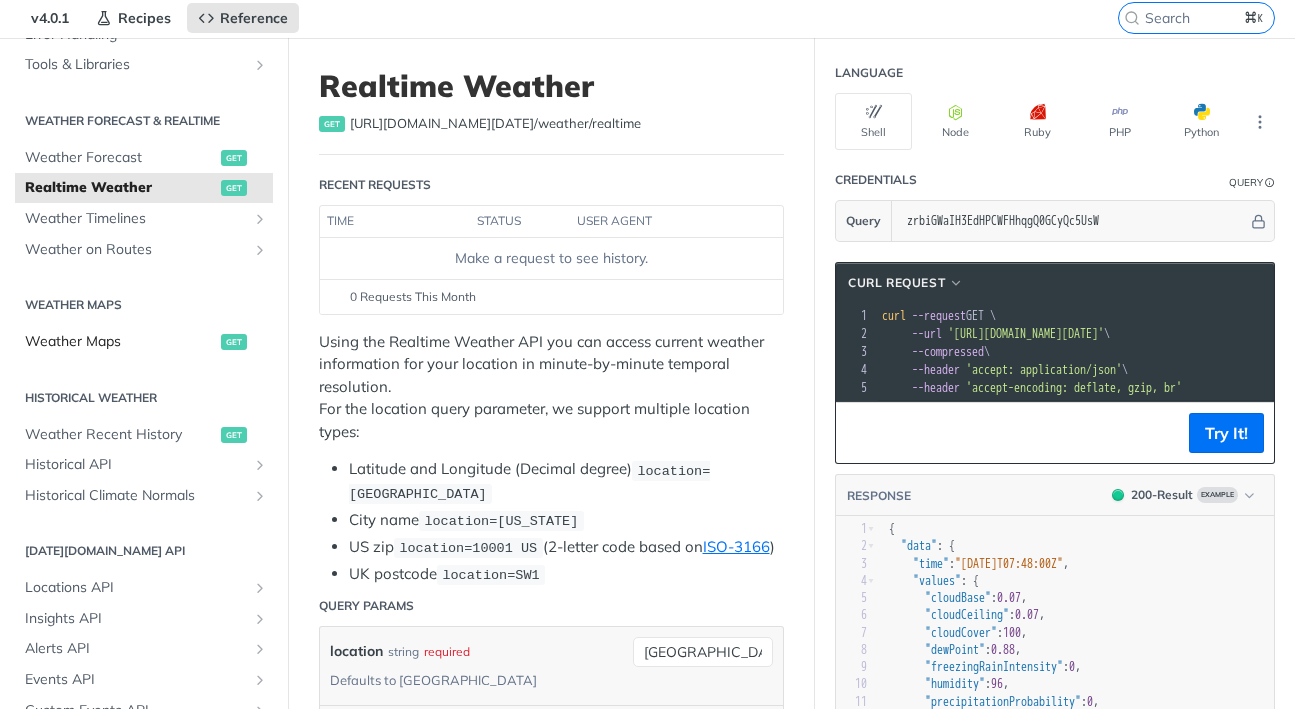 click on "Weather Maps" at bounding box center [120, 342] 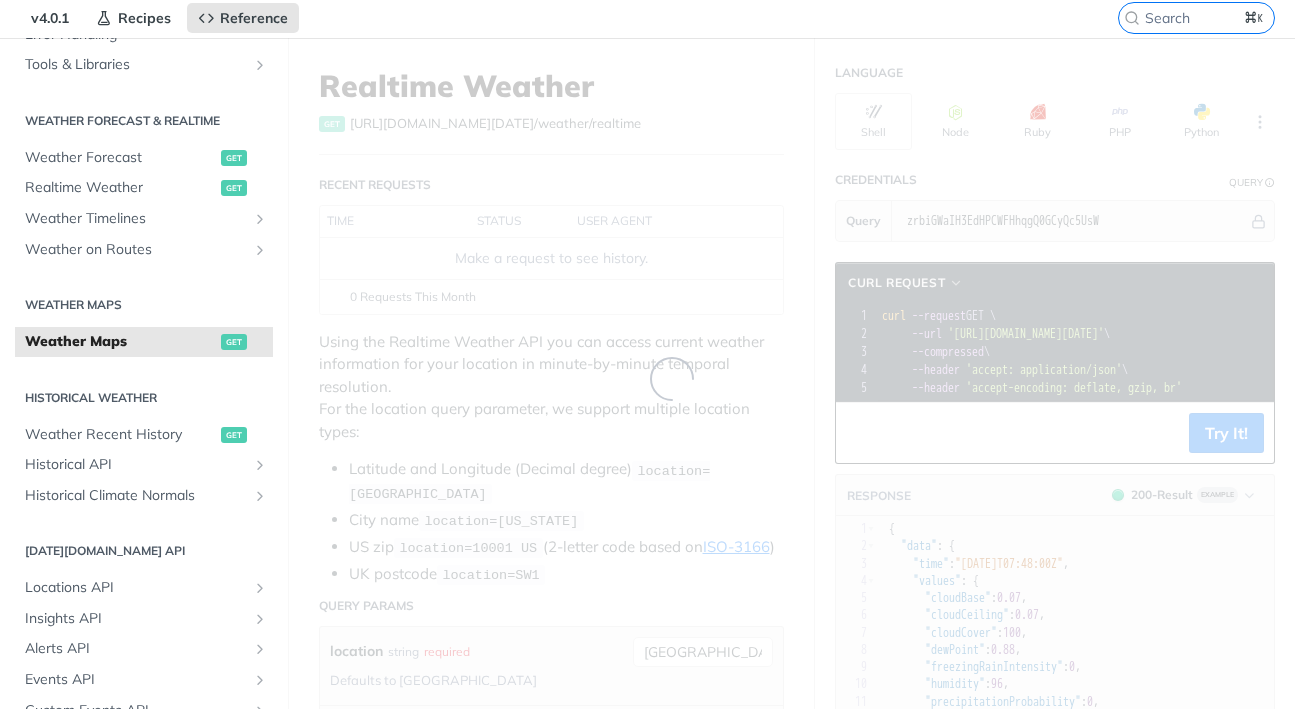 scroll, scrollTop: 0, scrollLeft: 0, axis: both 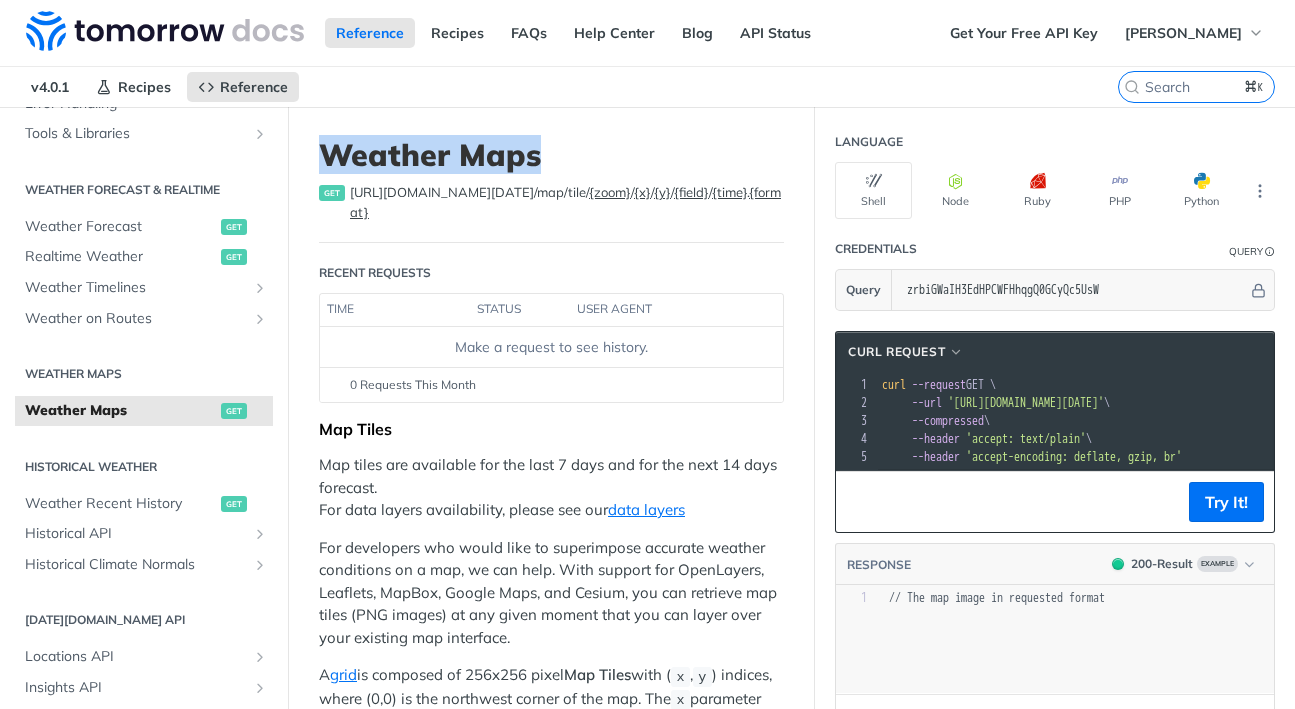 drag, startPoint x: 546, startPoint y: 152, endPoint x: 306, endPoint y: 141, distance: 240.25195 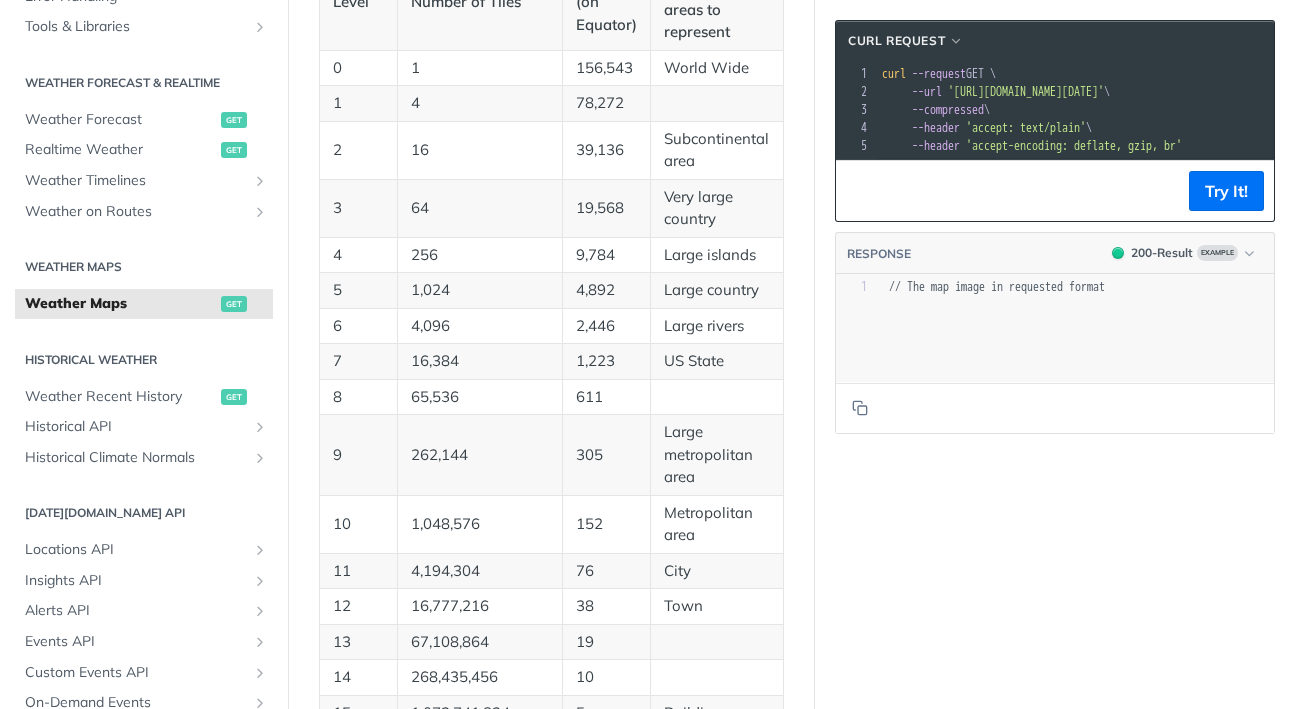 scroll, scrollTop: 931, scrollLeft: 0, axis: vertical 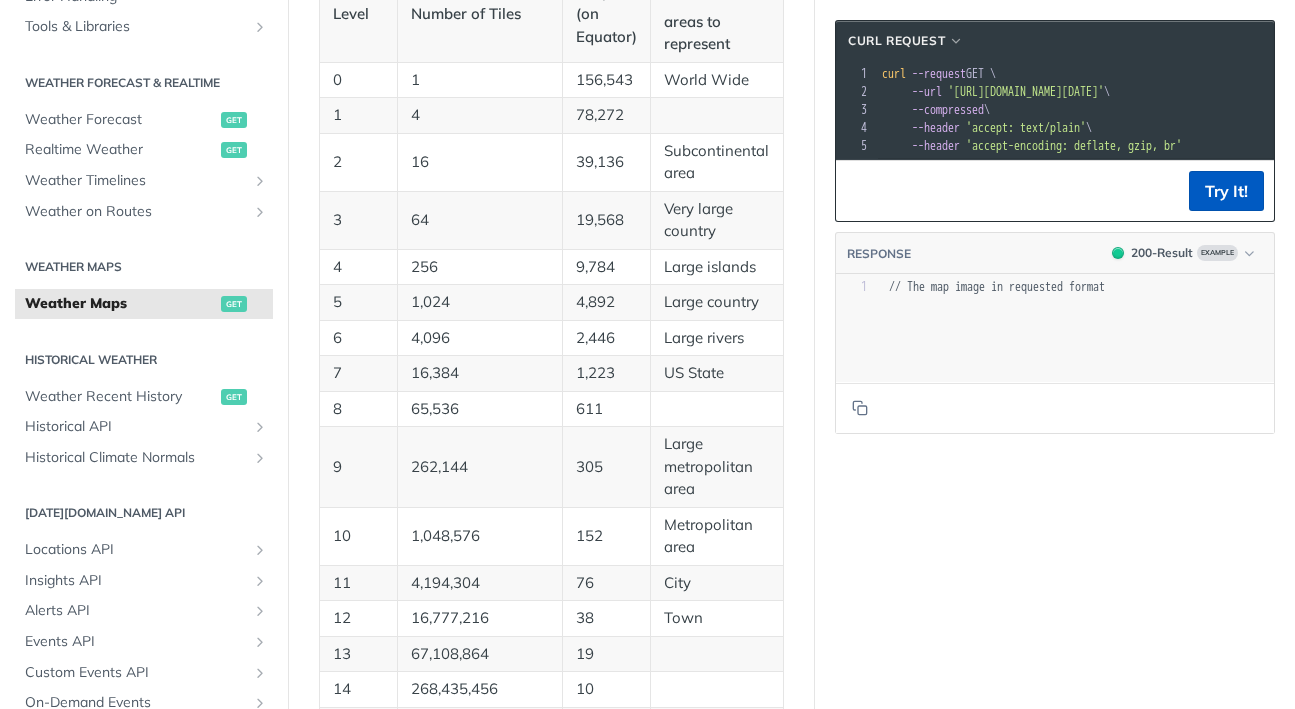 click on "Try It!" at bounding box center (1226, 191) 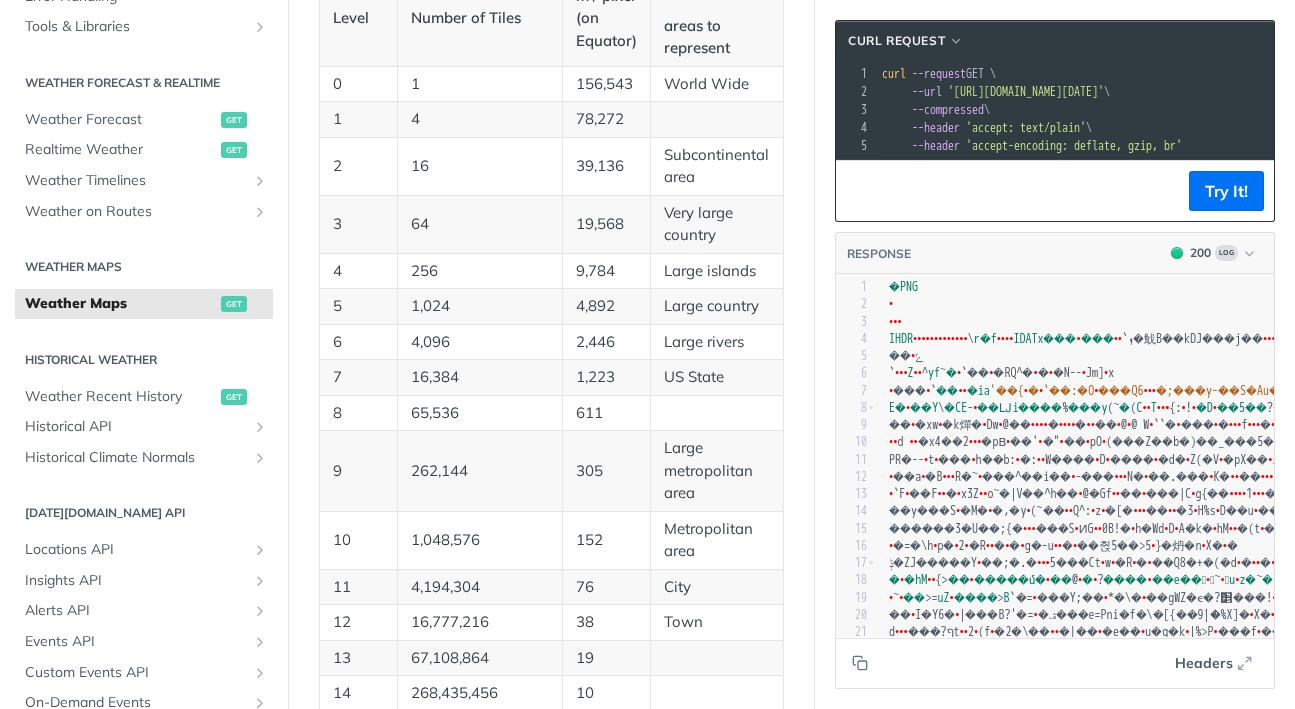 scroll, scrollTop: 27, scrollLeft: 0, axis: vertical 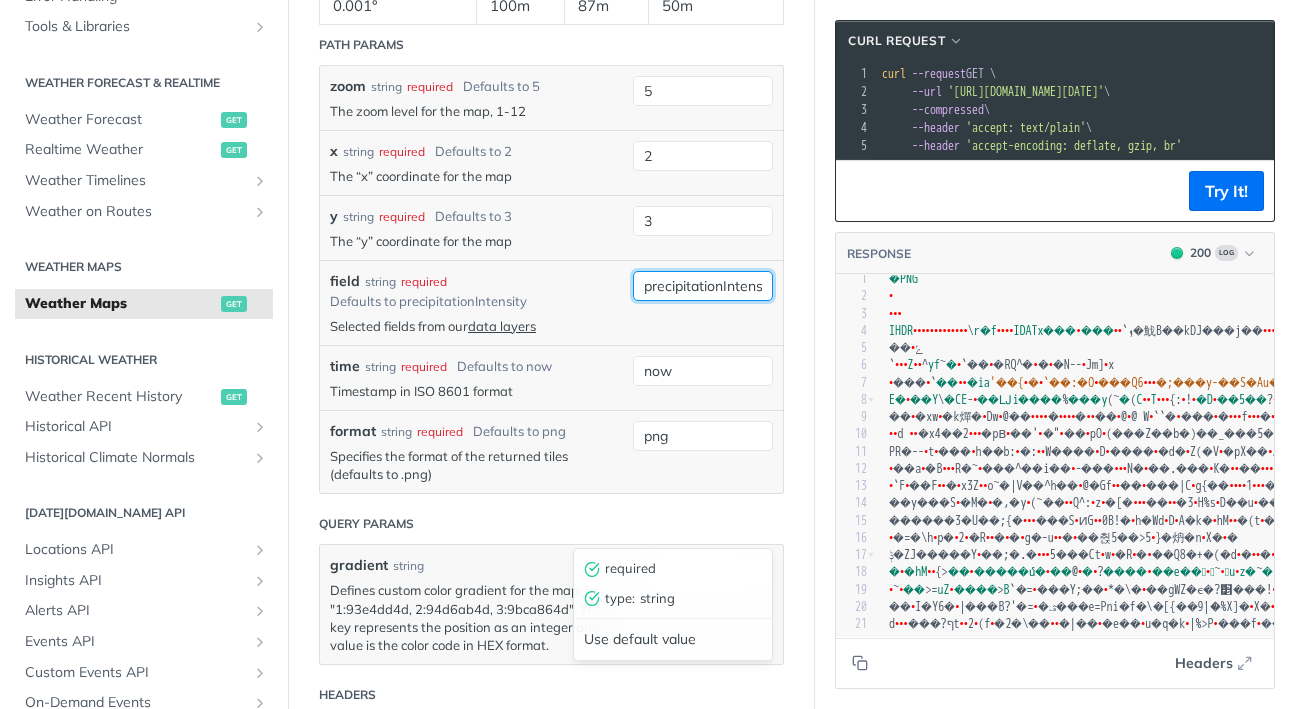 click on "precipitationIntensity" at bounding box center (703, 286) 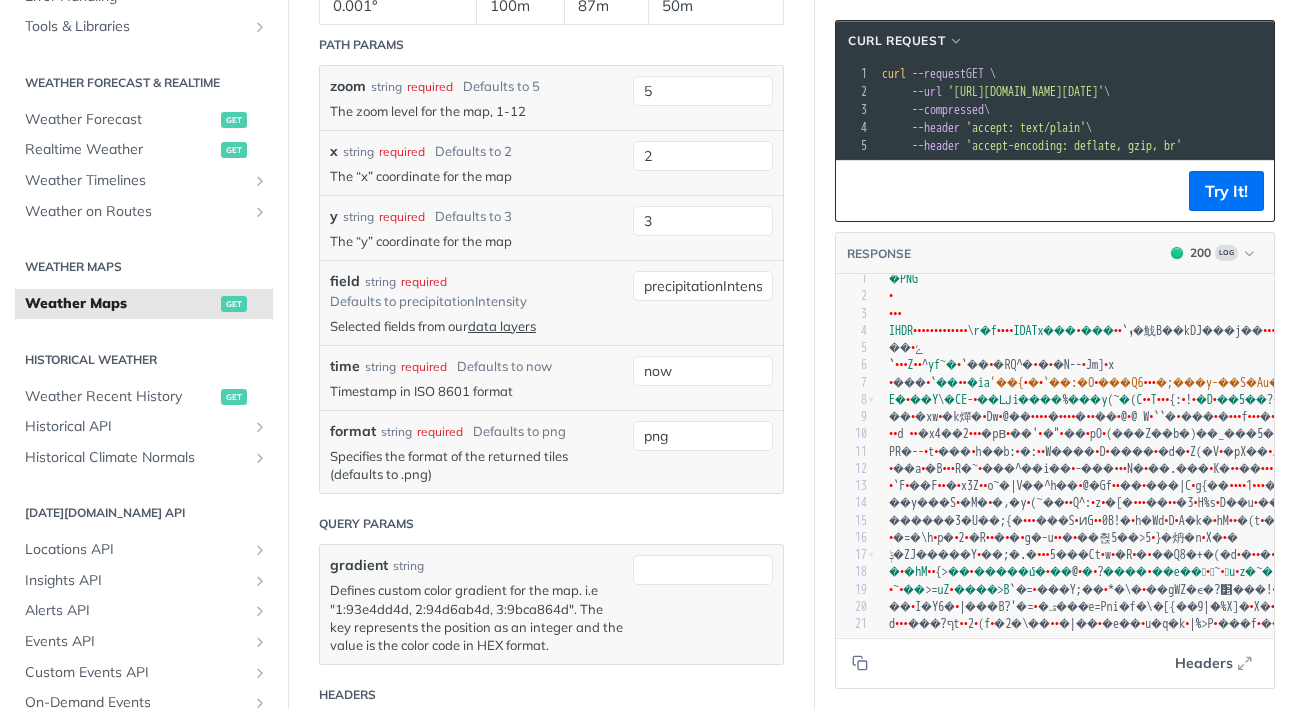 click on "field string required Defaults to precipitationIntensity" at bounding box center [476, 291] 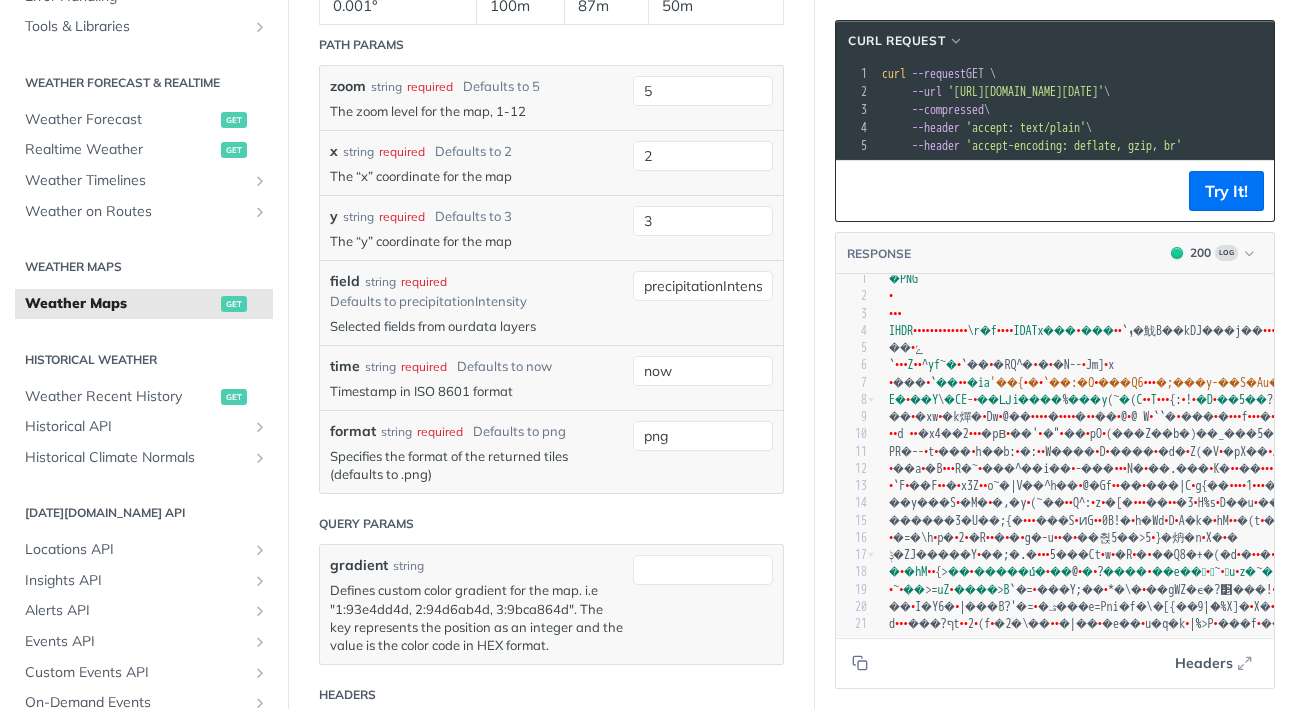 click on "data layers" at bounding box center (502, 326) 